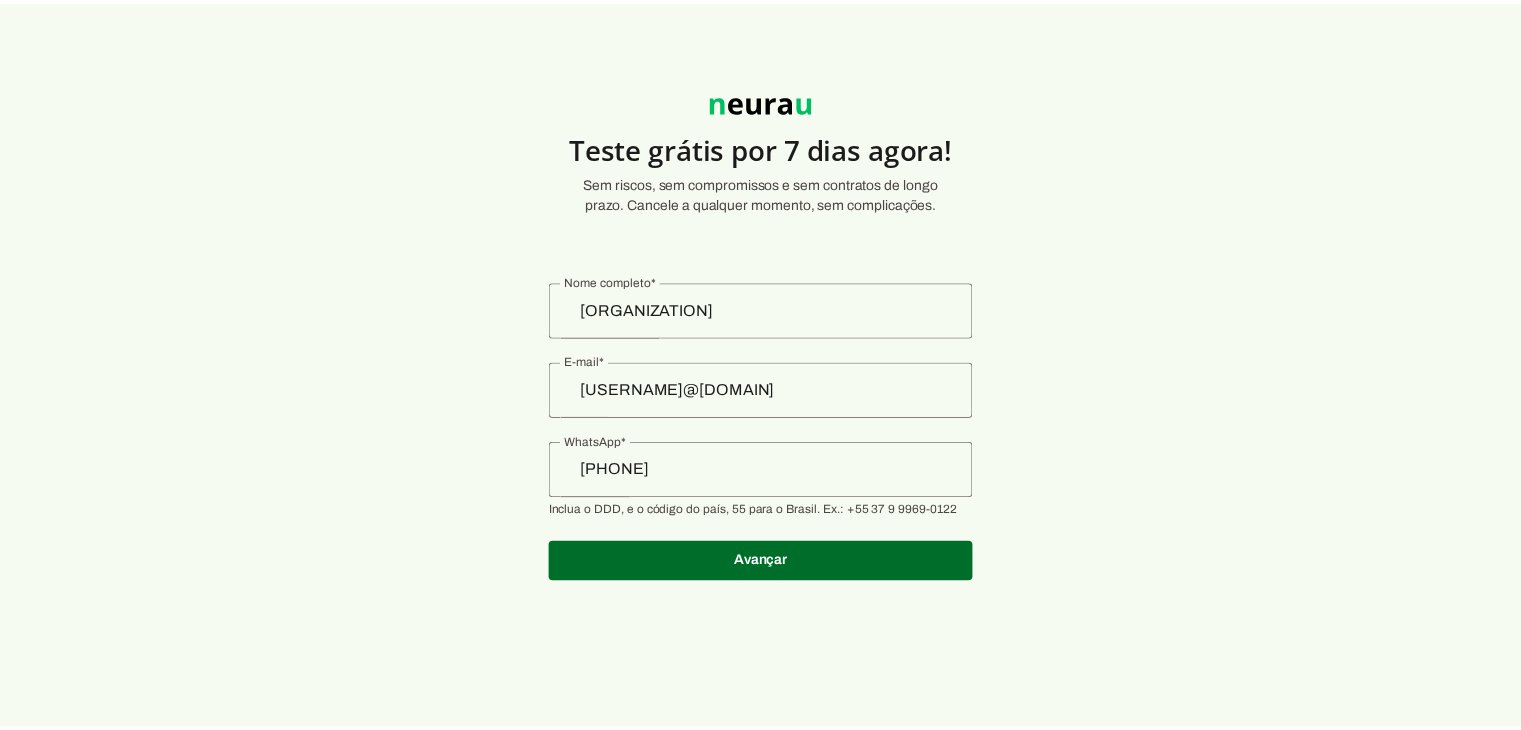 scroll, scrollTop: 0, scrollLeft: 0, axis: both 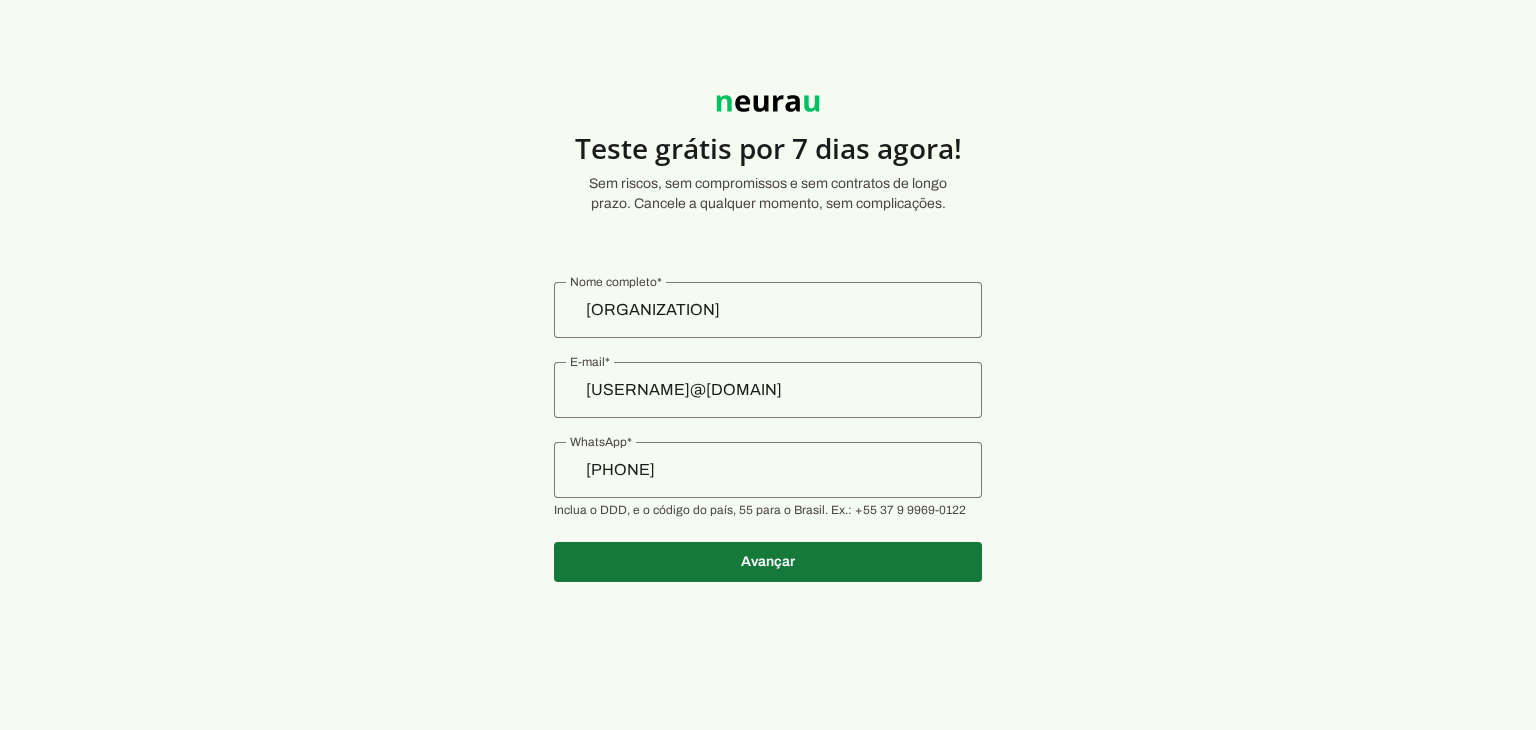 click at bounding box center (768, 562) 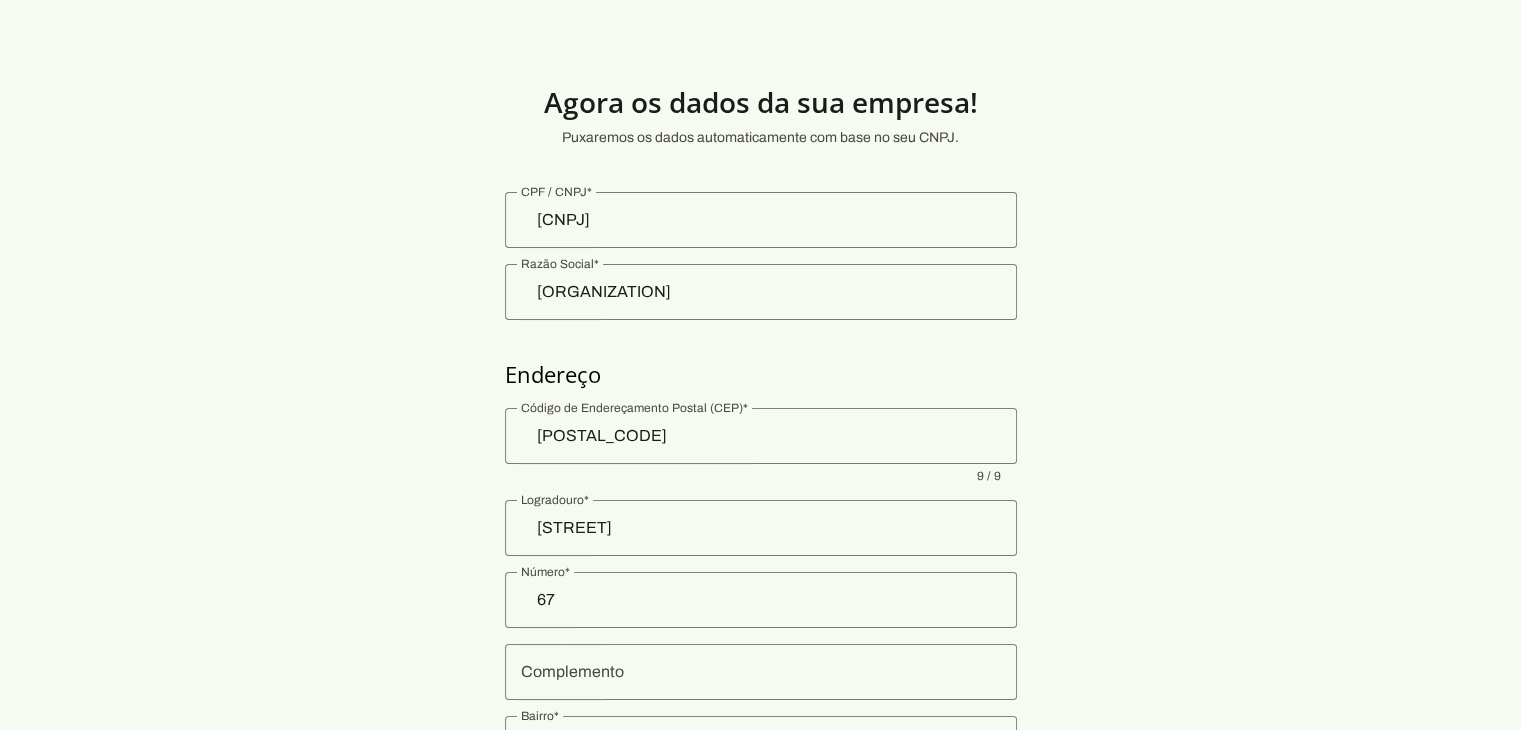 click on "Agora os dados da sua empresa!
Puxaremos os dados automaticamente com base no seu CNPJ.
Endereço
Prosseguir" at bounding box center [760, 482] 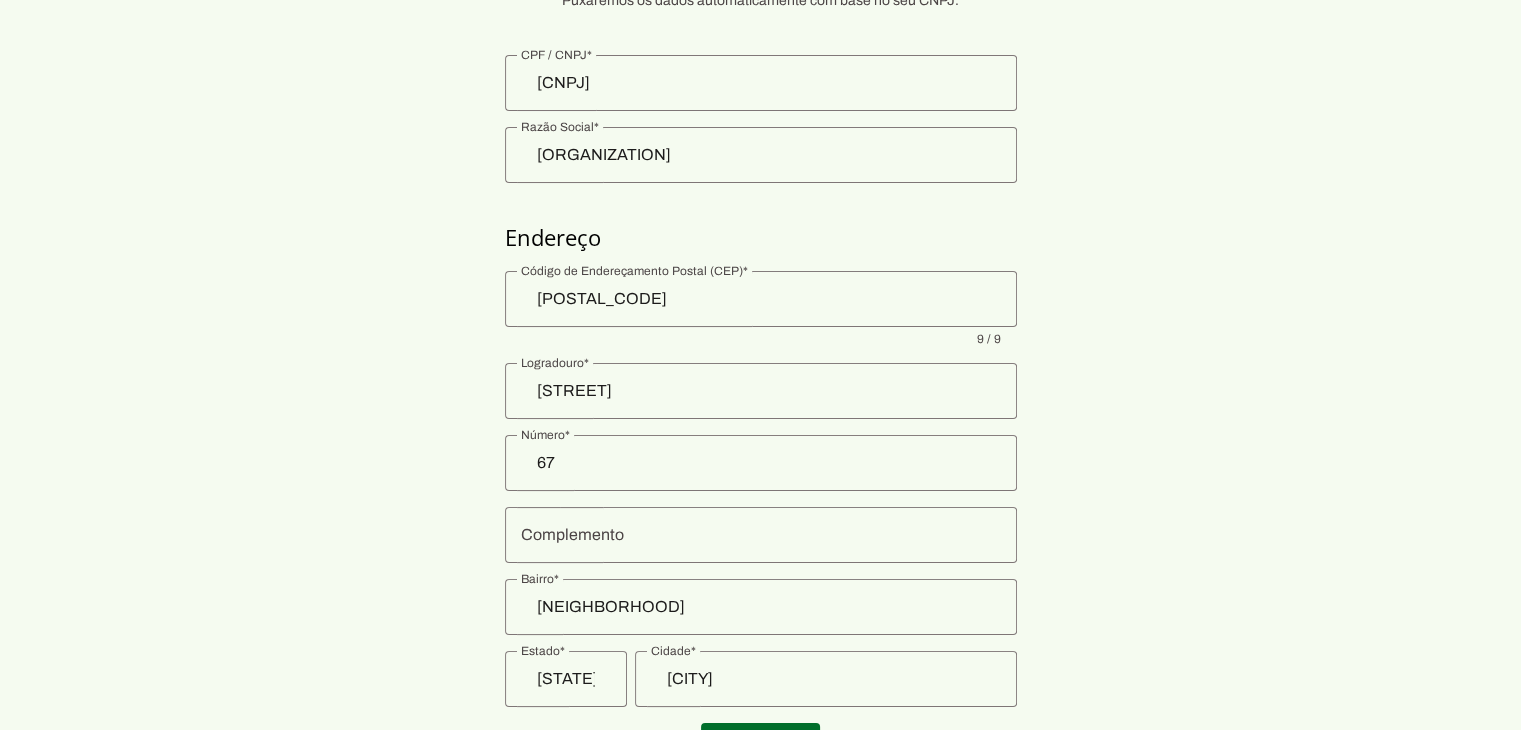 scroll, scrollTop: 234, scrollLeft: 0, axis: vertical 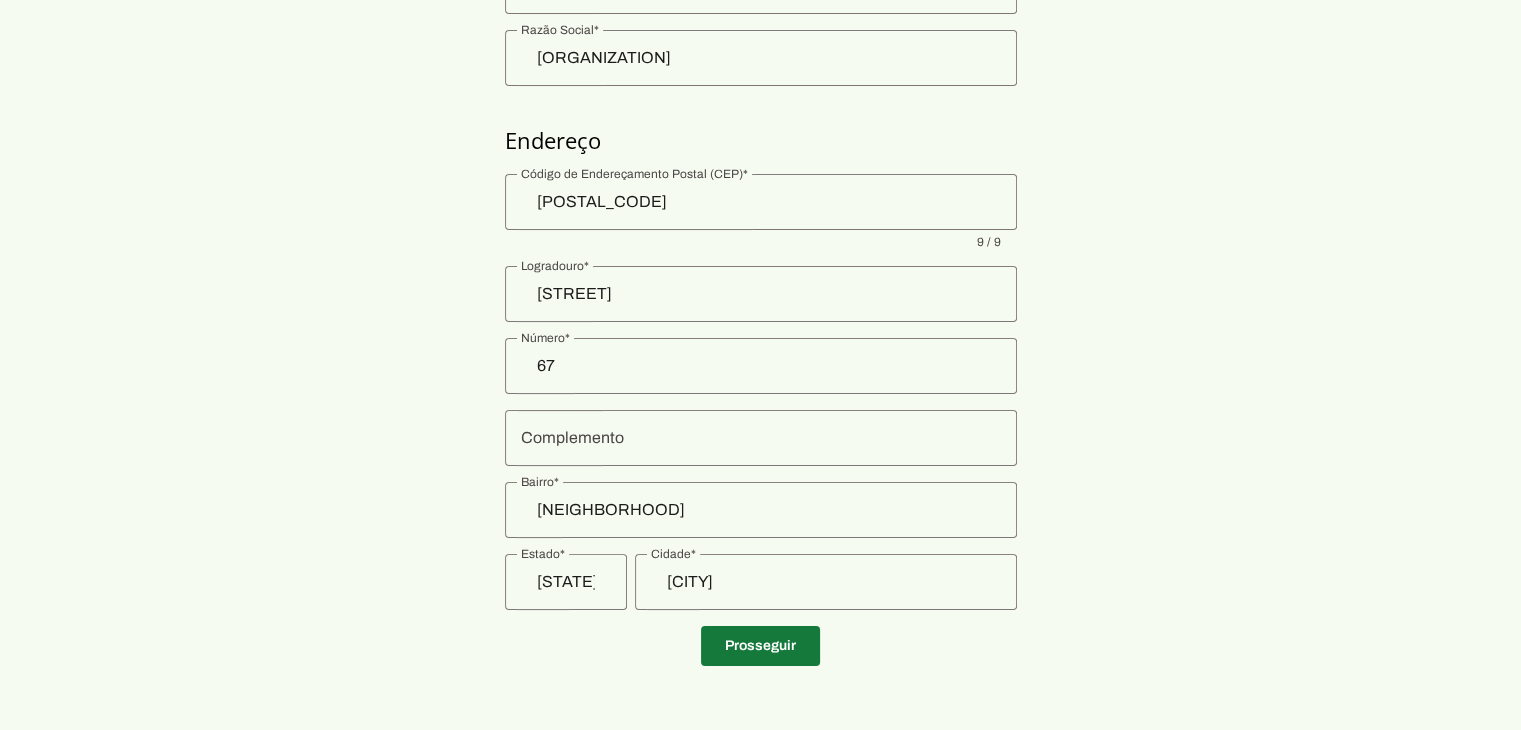 click at bounding box center (760, 646) 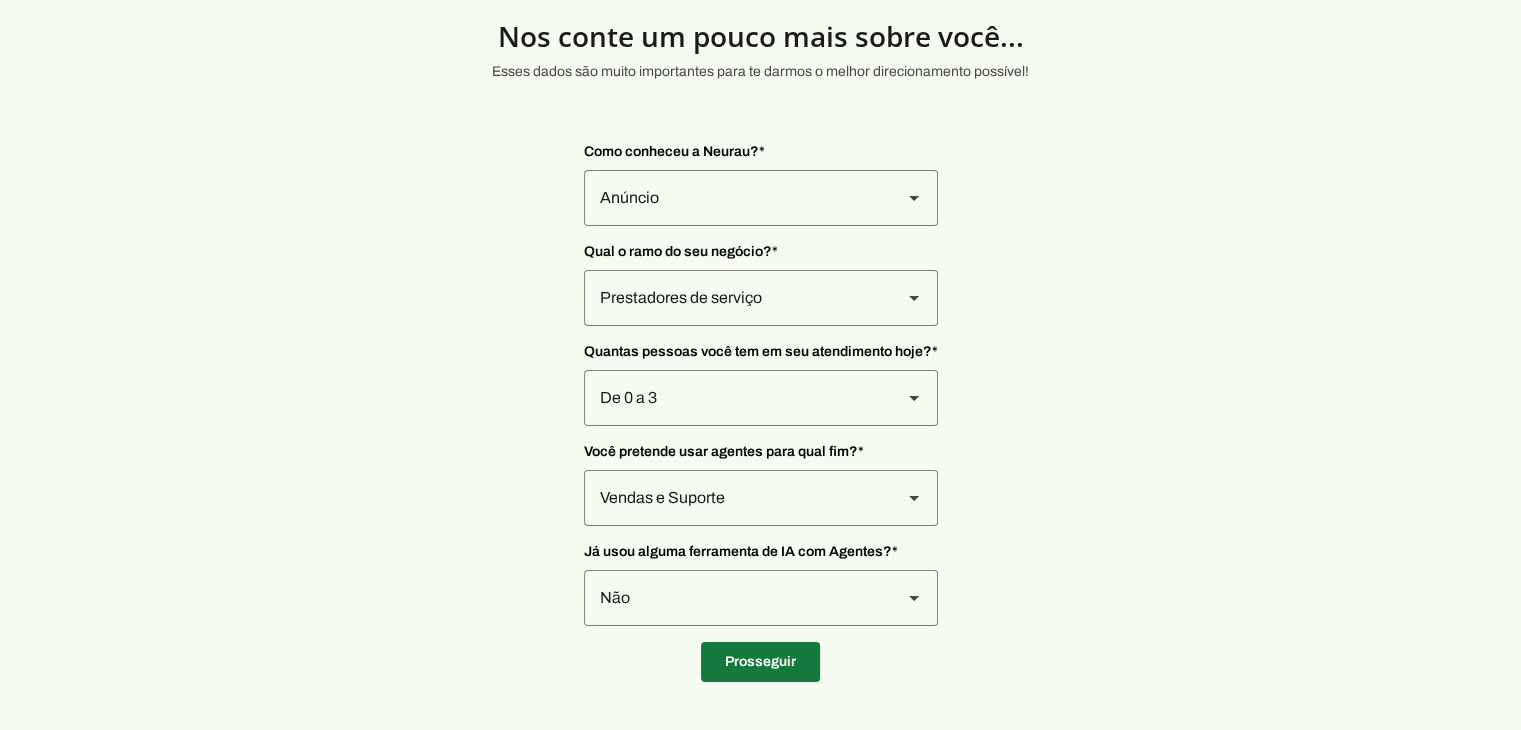 scroll, scrollTop: 66, scrollLeft: 0, axis: vertical 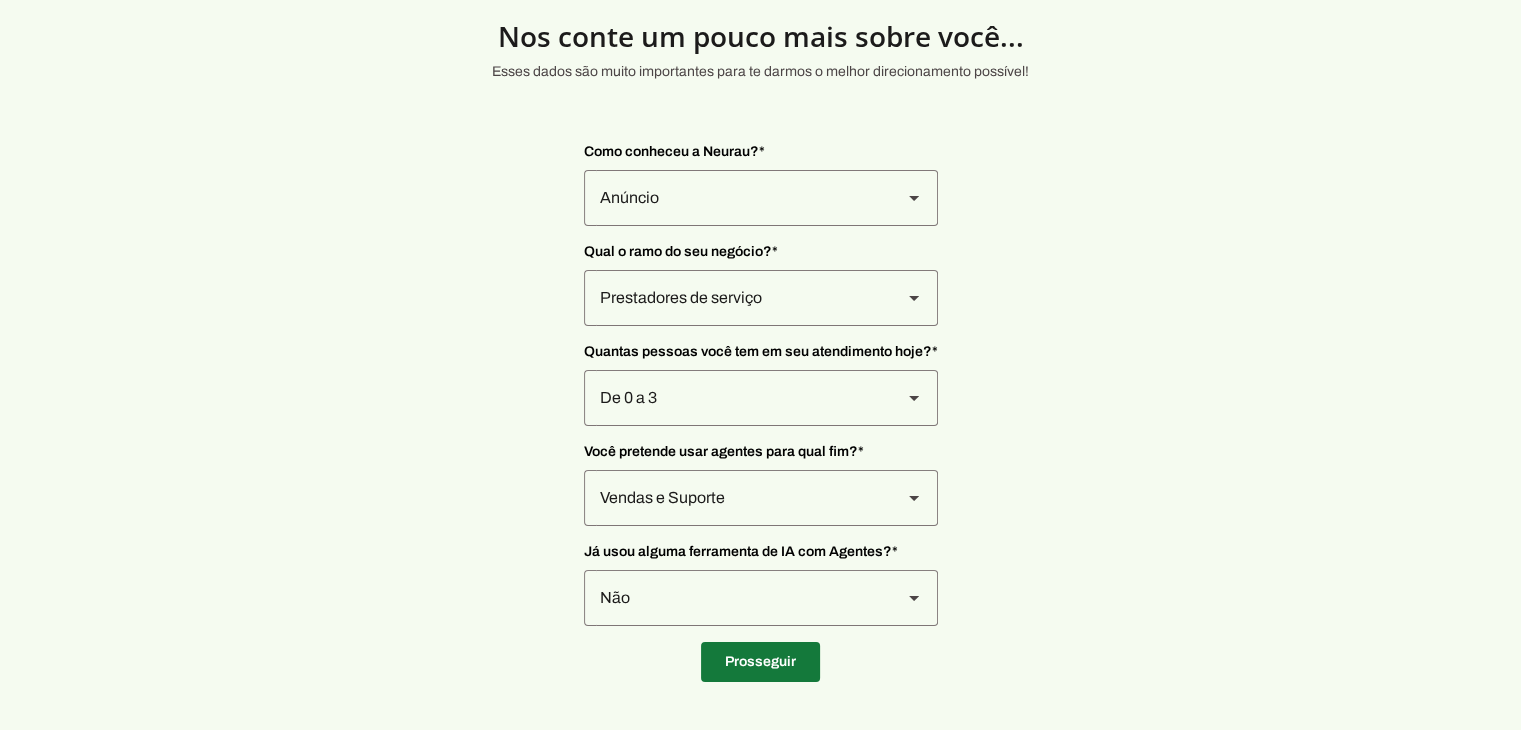 click at bounding box center [760, 662] 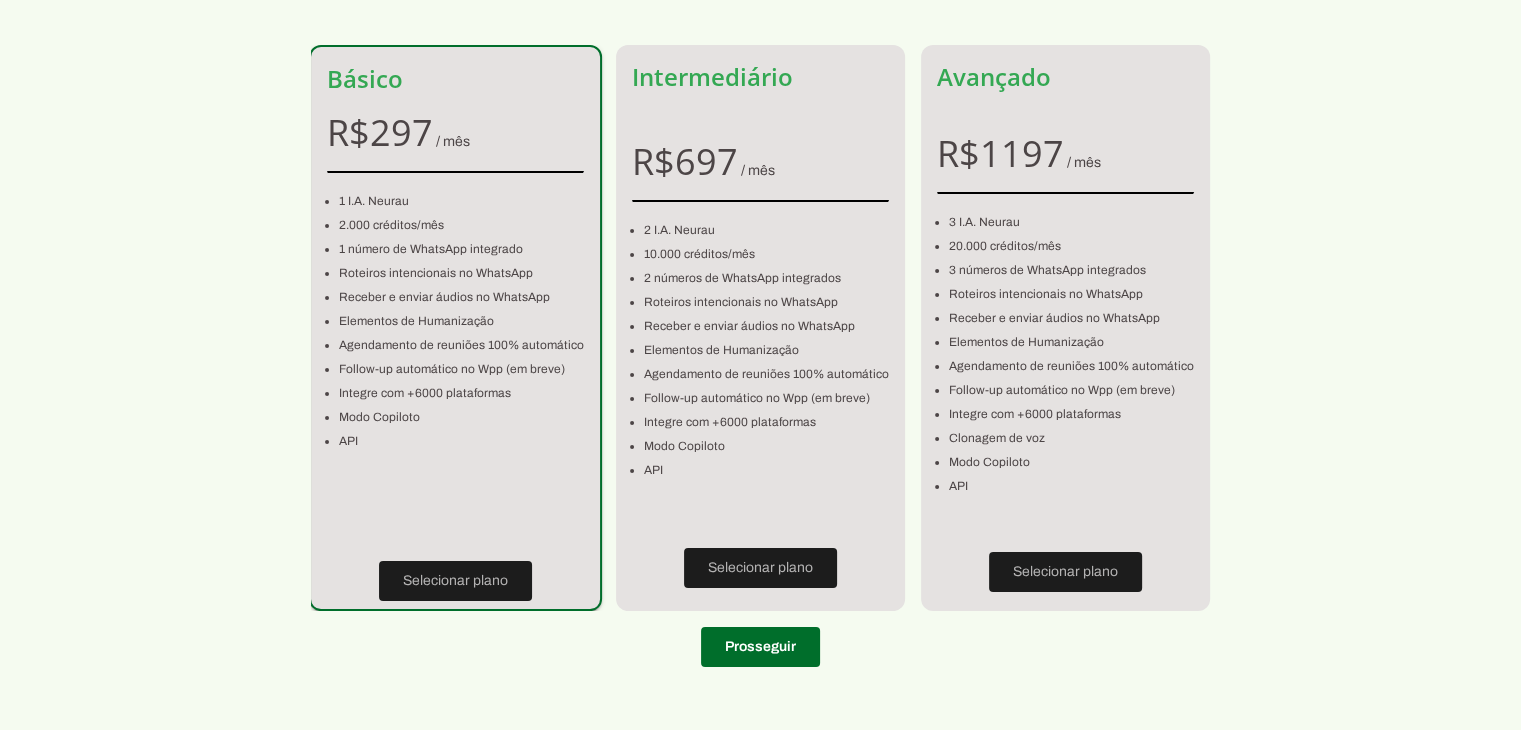 scroll, scrollTop: 0, scrollLeft: 0, axis: both 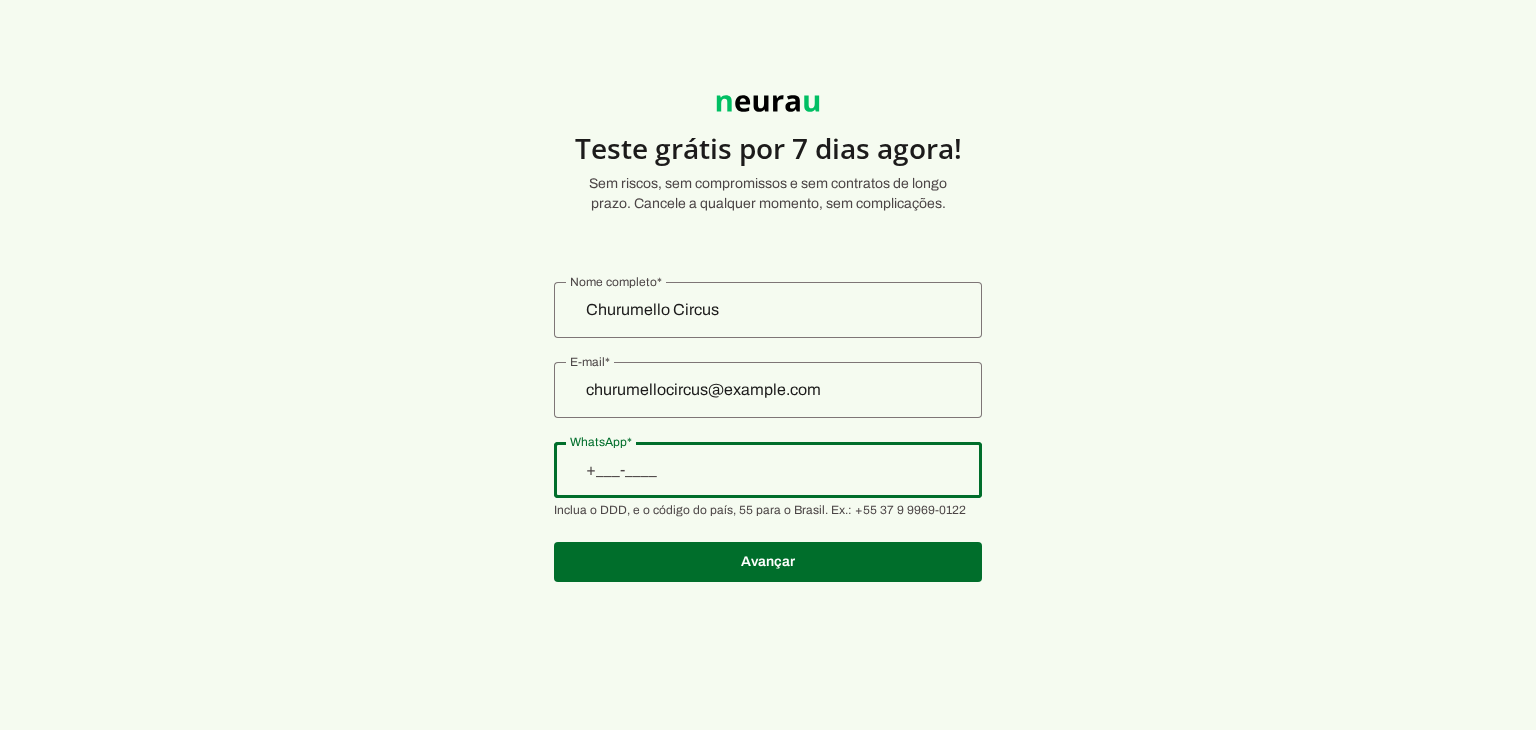 click at bounding box center [768, 470] 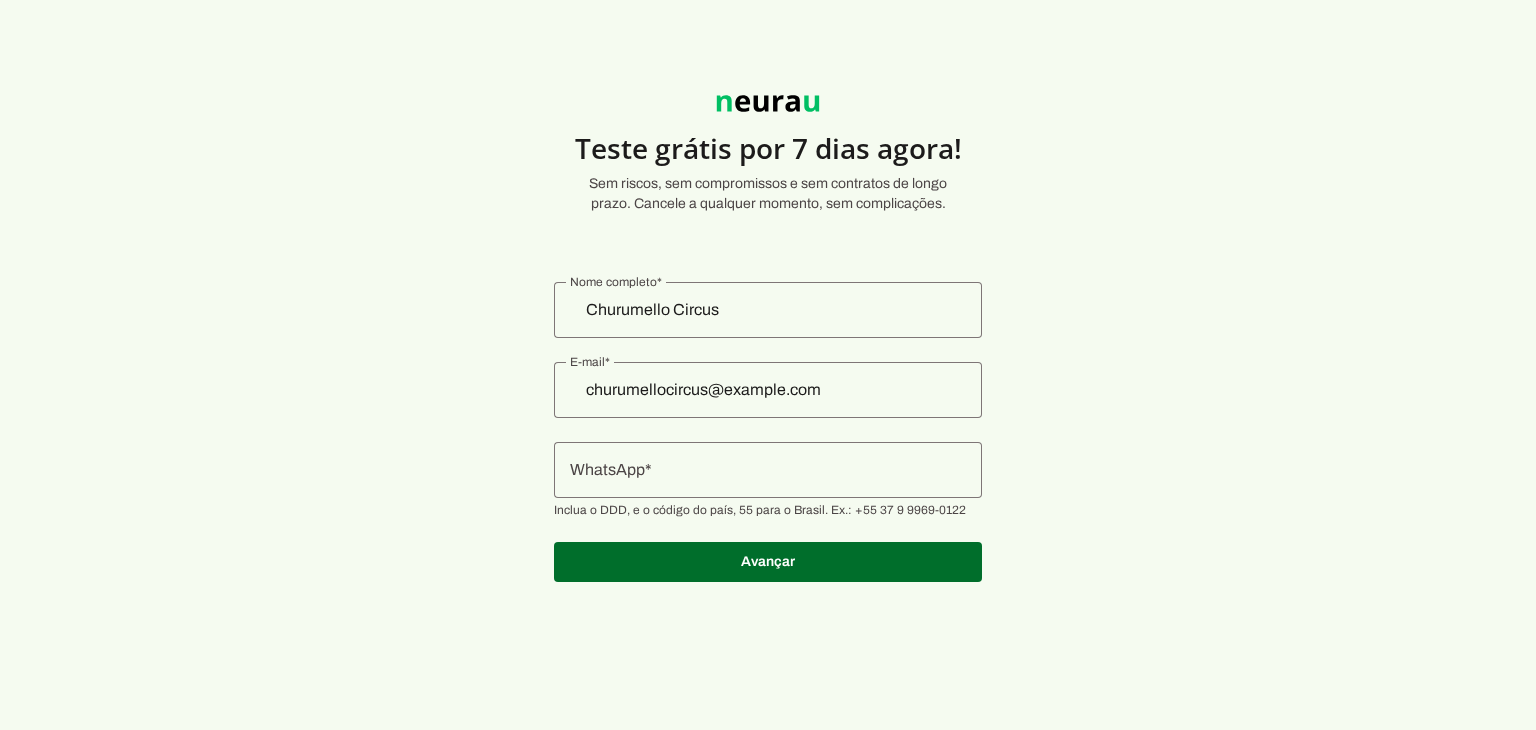 click on "[EMAIL]" 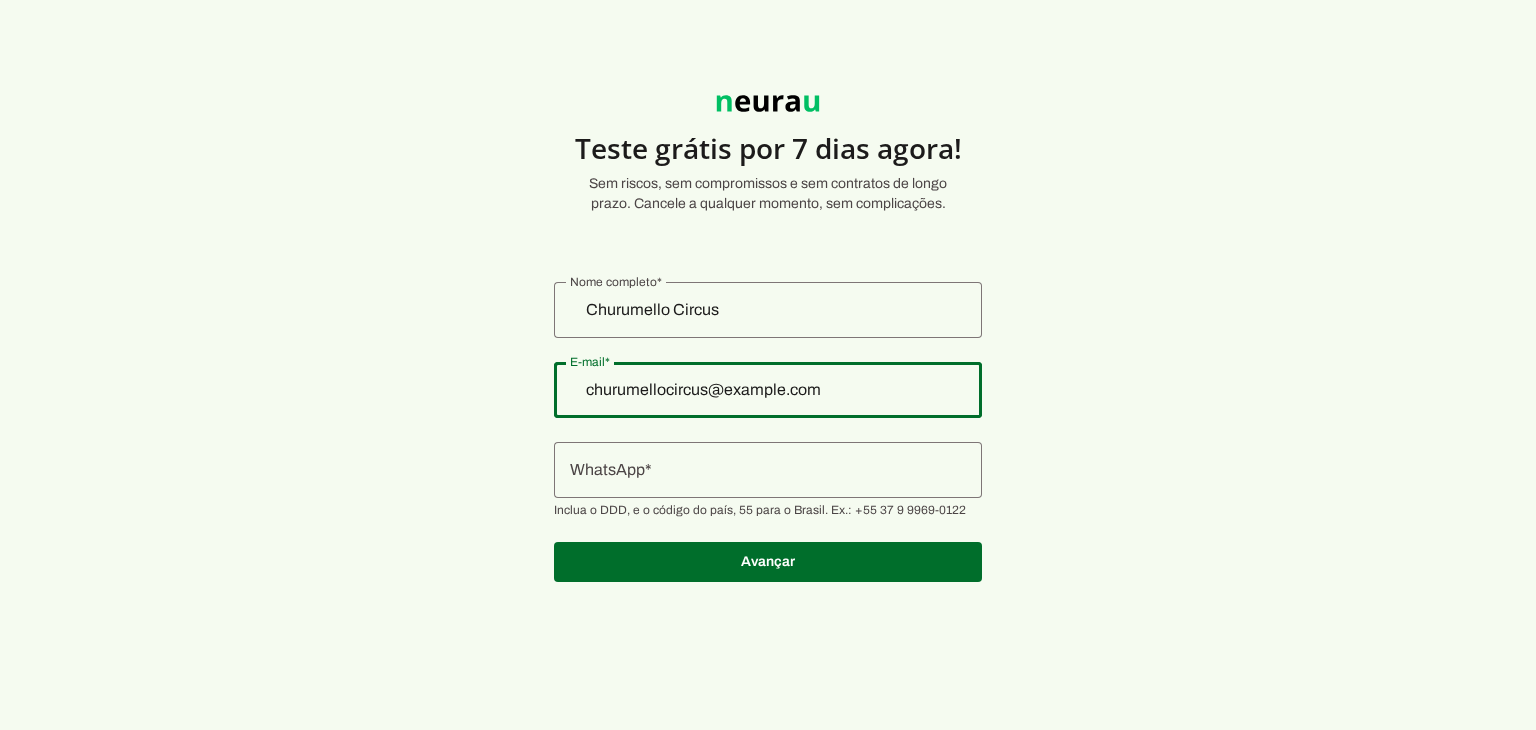 click on "[EMAIL]" 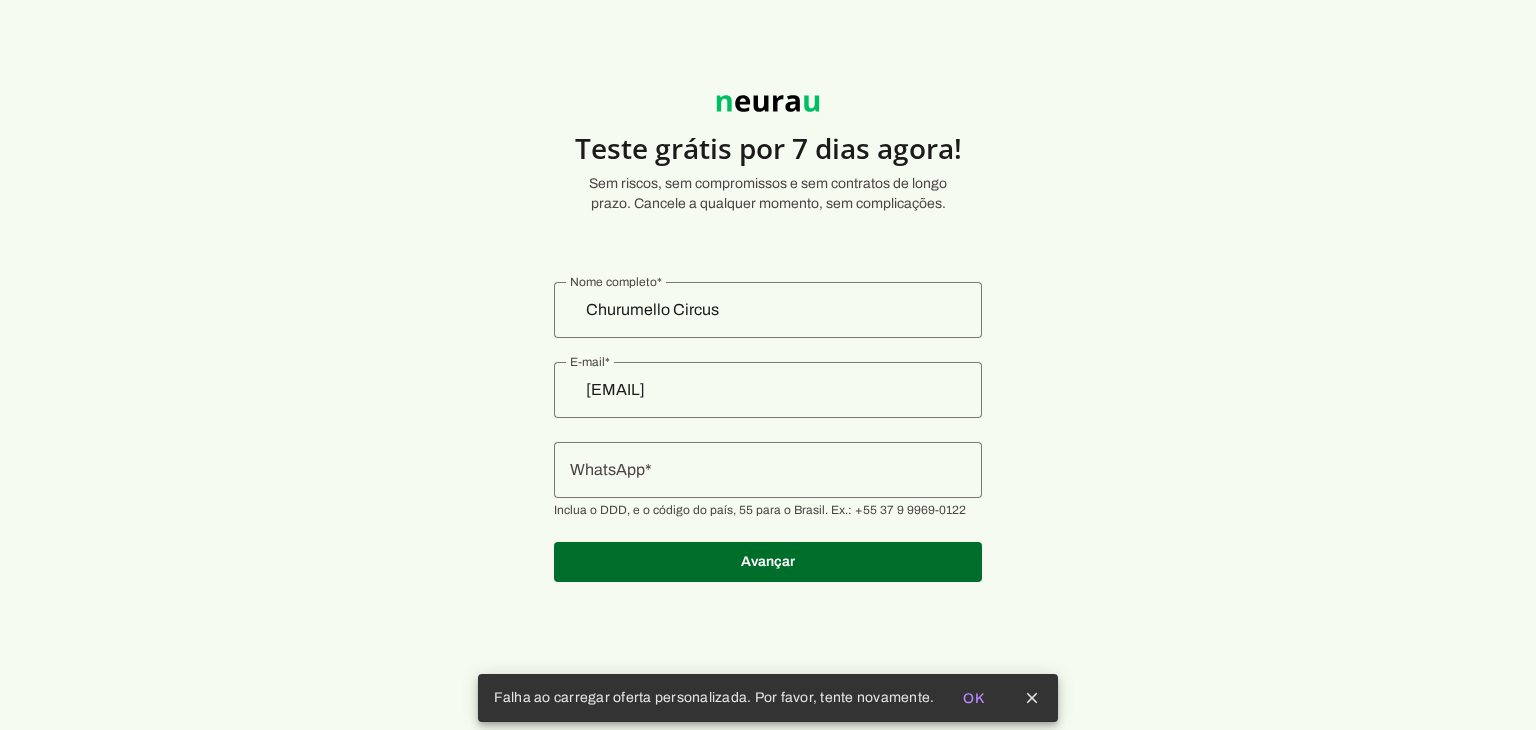 scroll, scrollTop: 0, scrollLeft: 0, axis: both 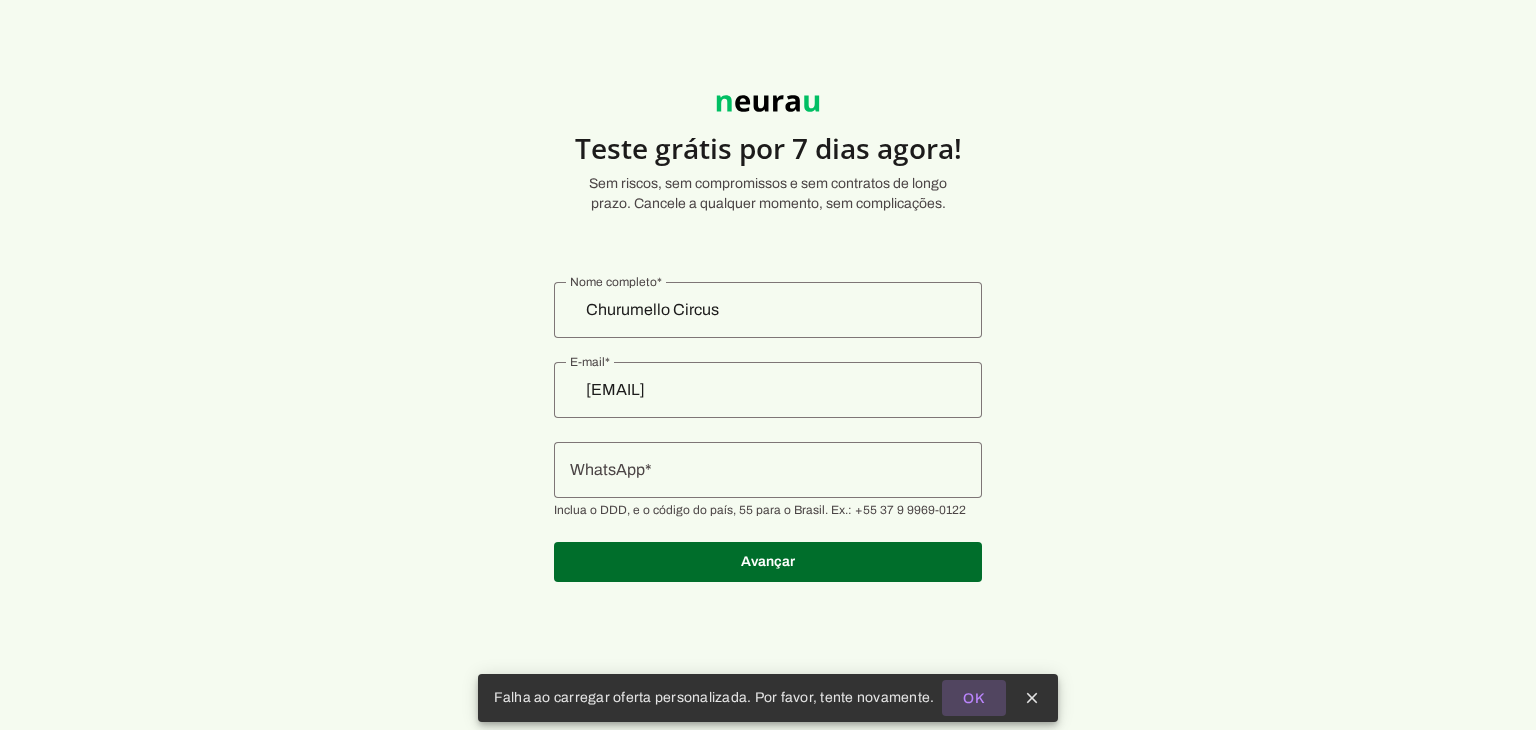 click at bounding box center (768, 365) 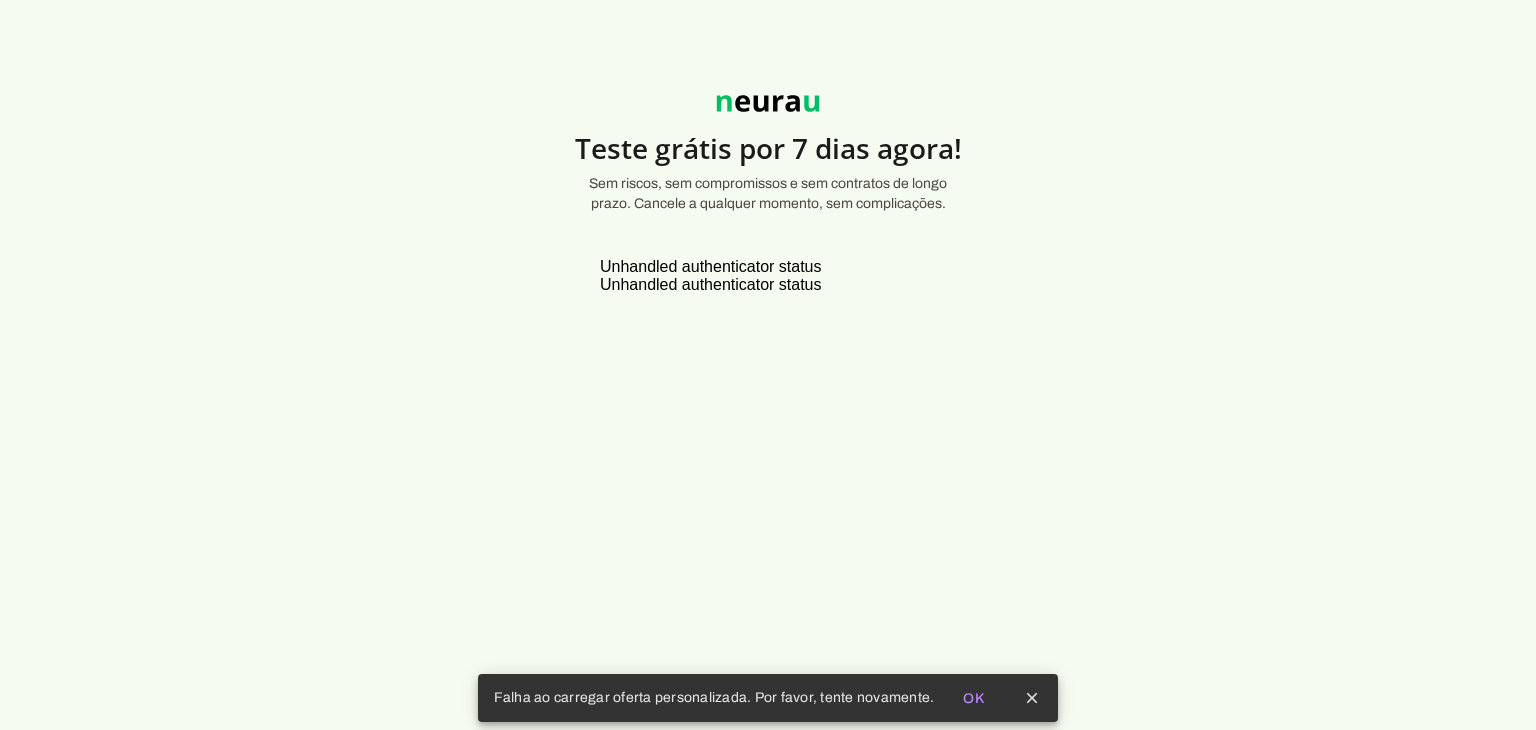 scroll, scrollTop: 0, scrollLeft: 0, axis: both 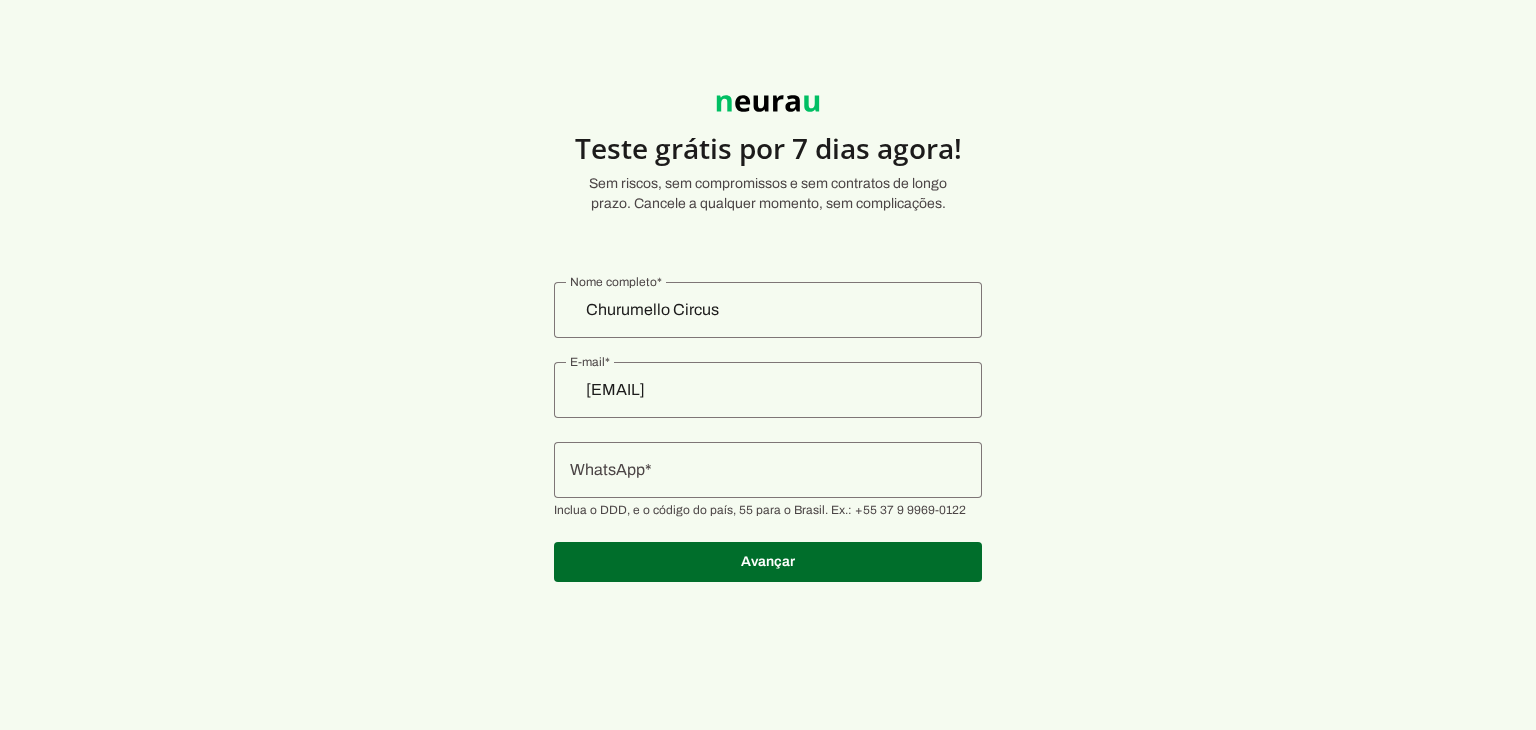 type 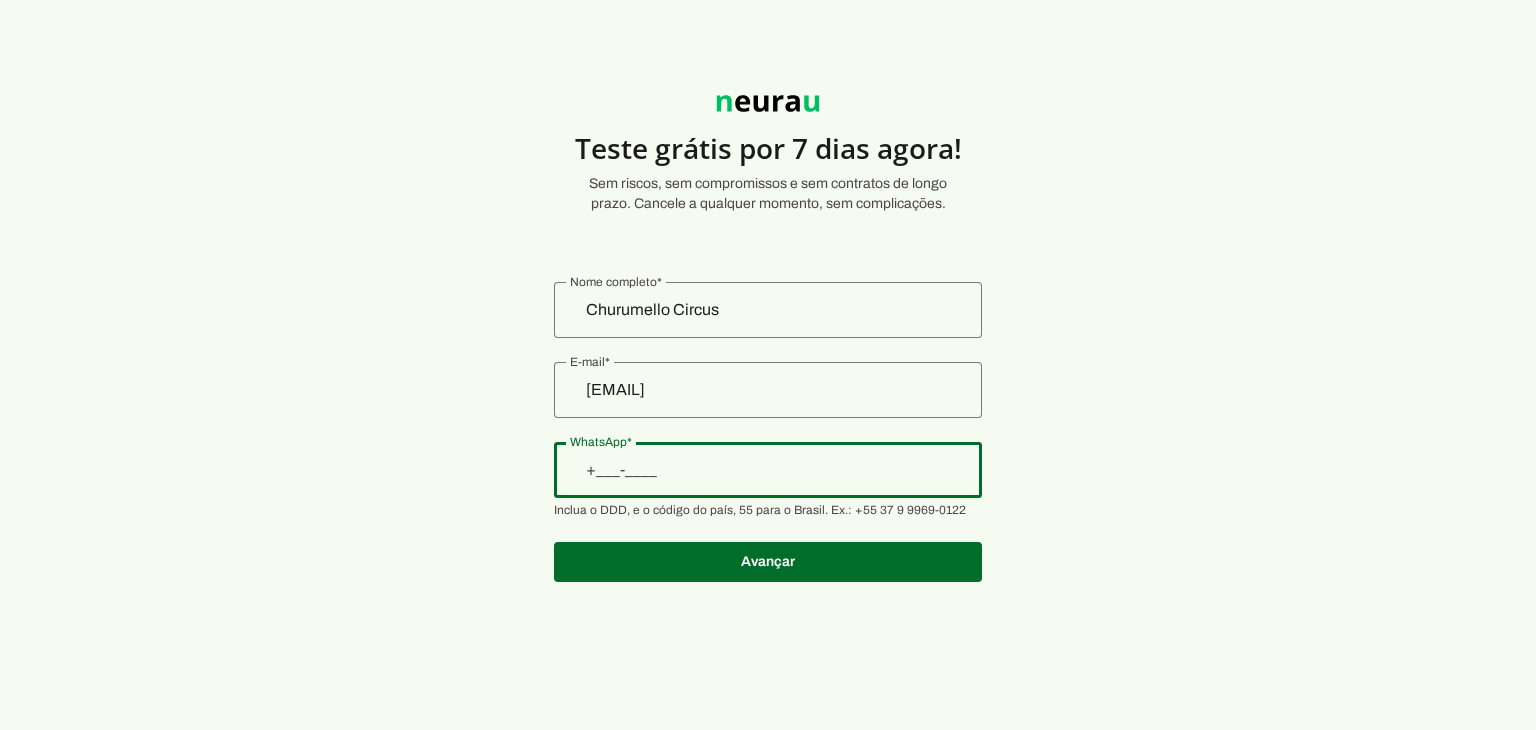 click at bounding box center (768, 470) 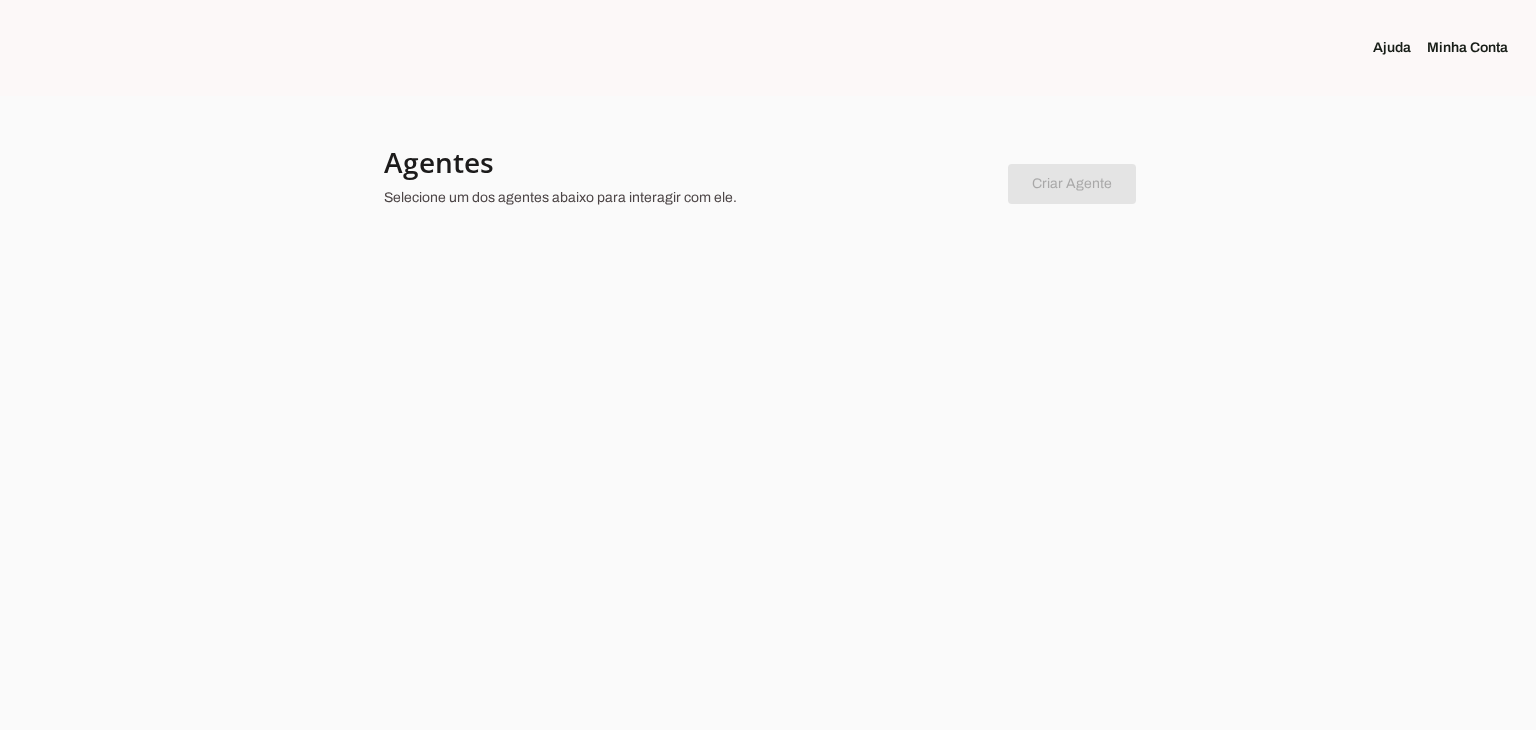 scroll, scrollTop: 0, scrollLeft: 0, axis: both 